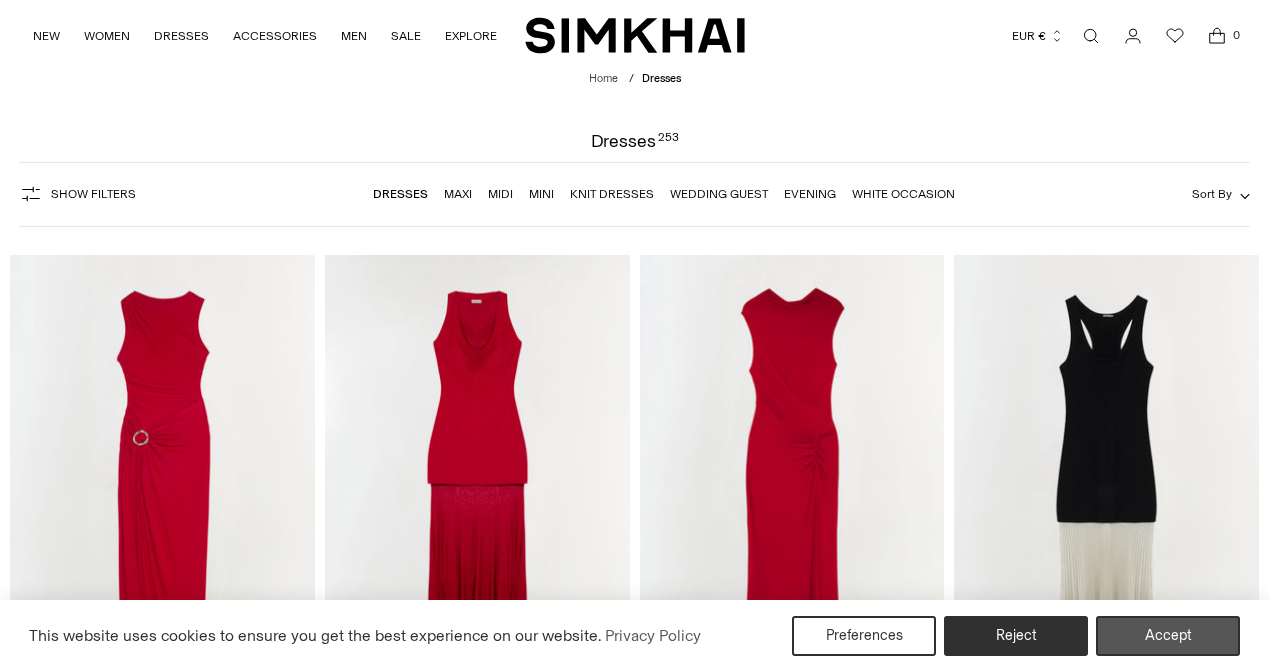 click on "Accept" at bounding box center [1168, 636] 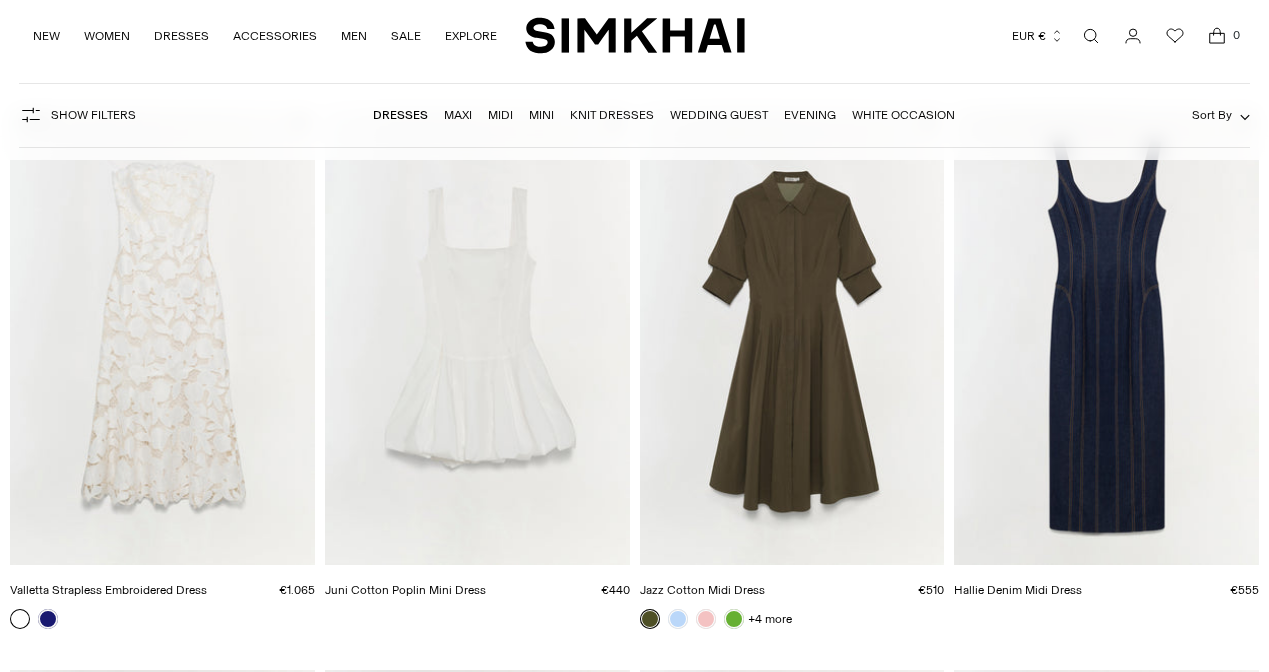 scroll, scrollTop: 5206, scrollLeft: 0, axis: vertical 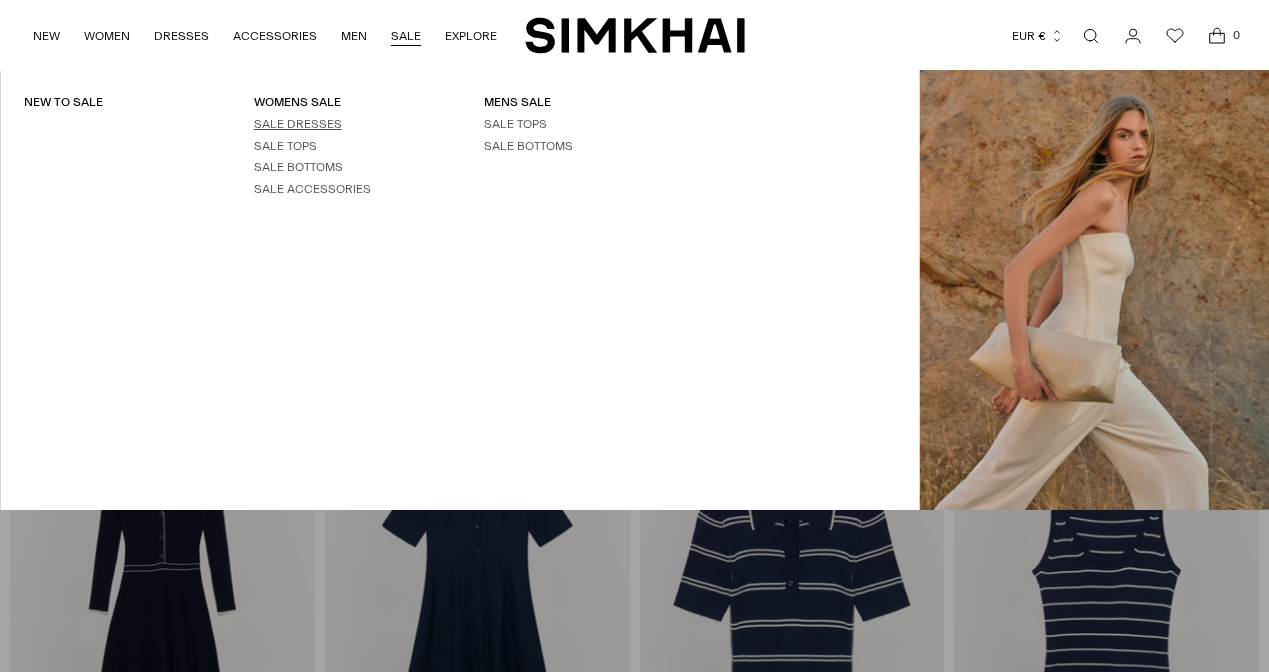 click on "SALE DRESSES" at bounding box center [298, 124] 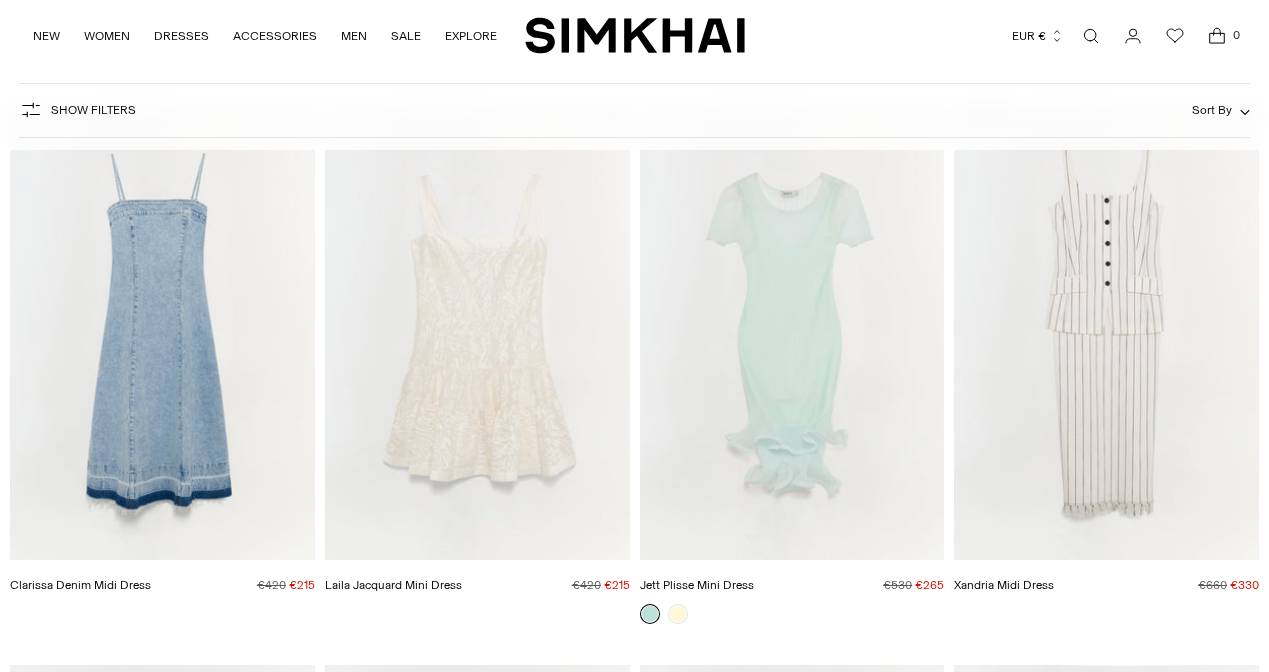 scroll, scrollTop: 0, scrollLeft: 0, axis: both 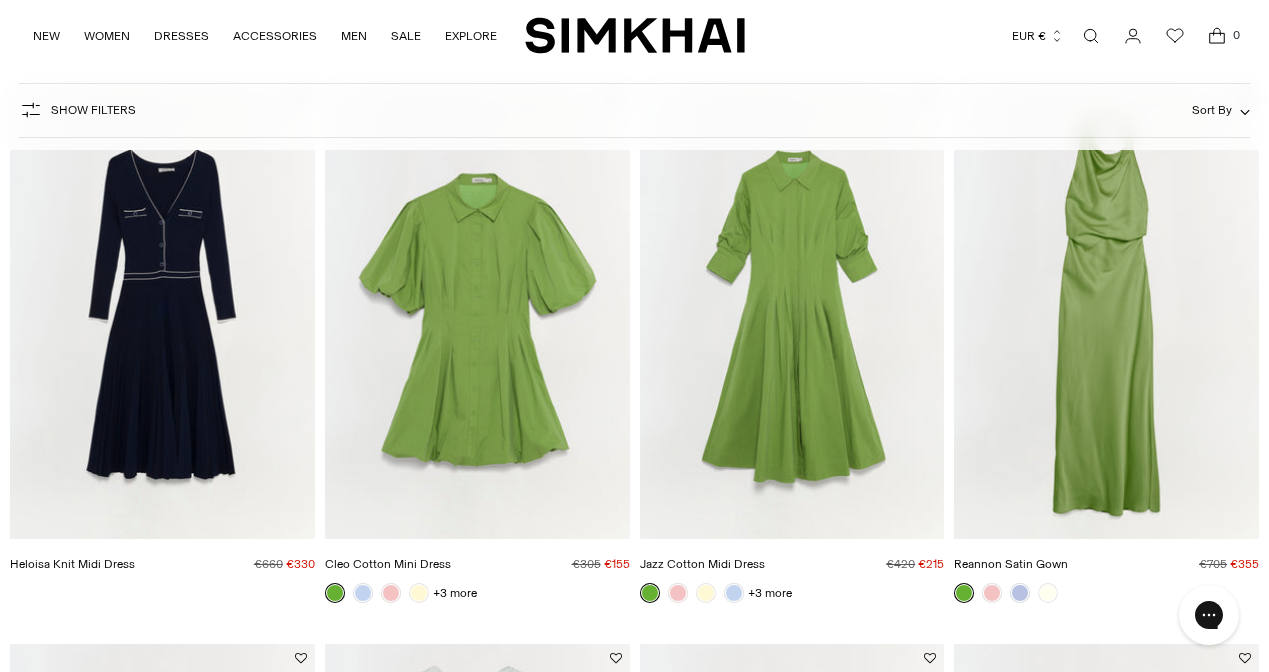 click at bounding box center (0, 0) 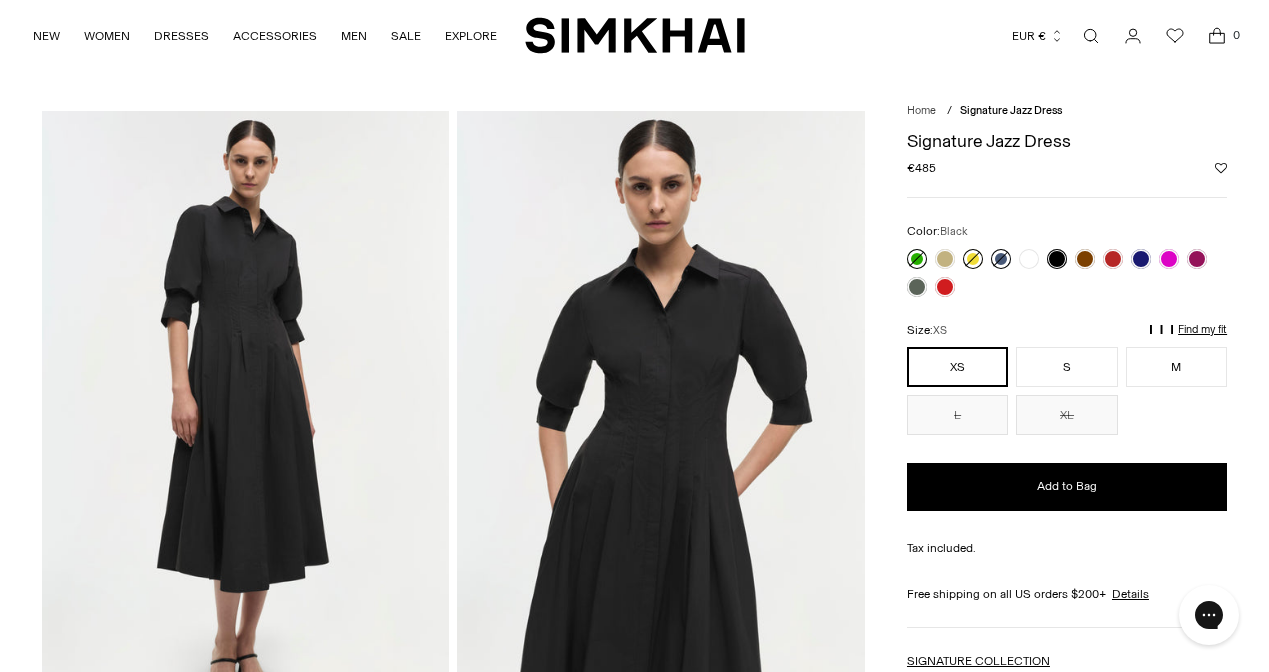 scroll, scrollTop: 0, scrollLeft: 0, axis: both 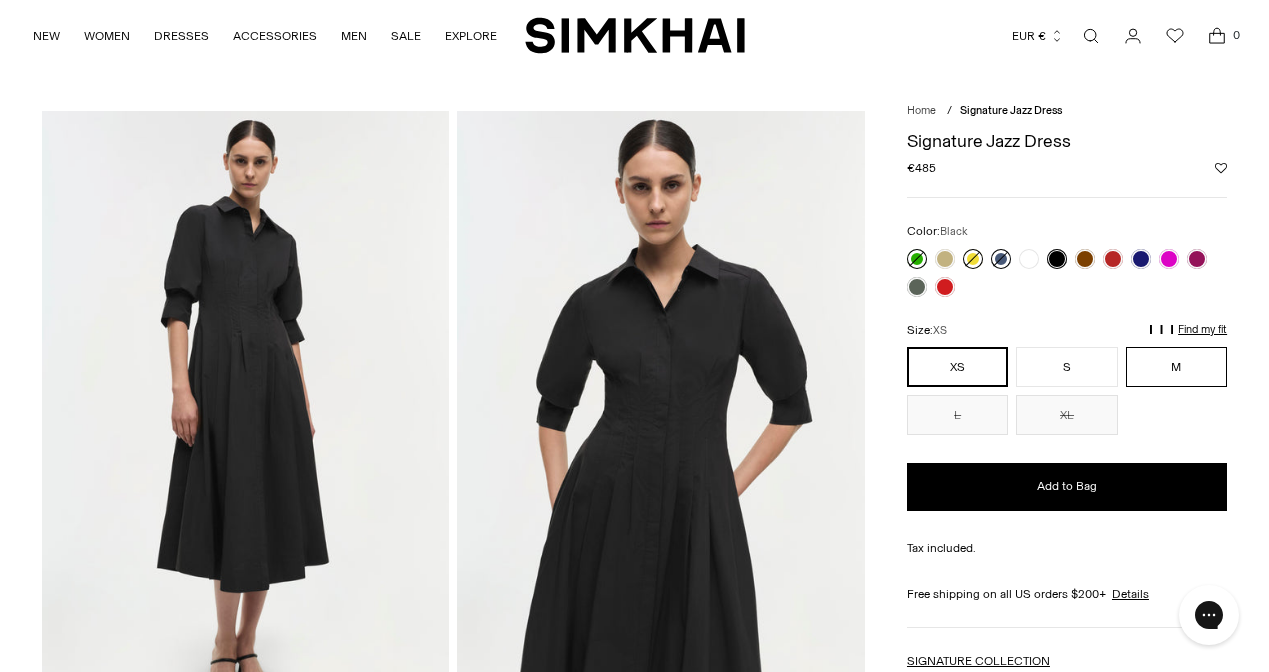 click on "M" at bounding box center (1176, 367) 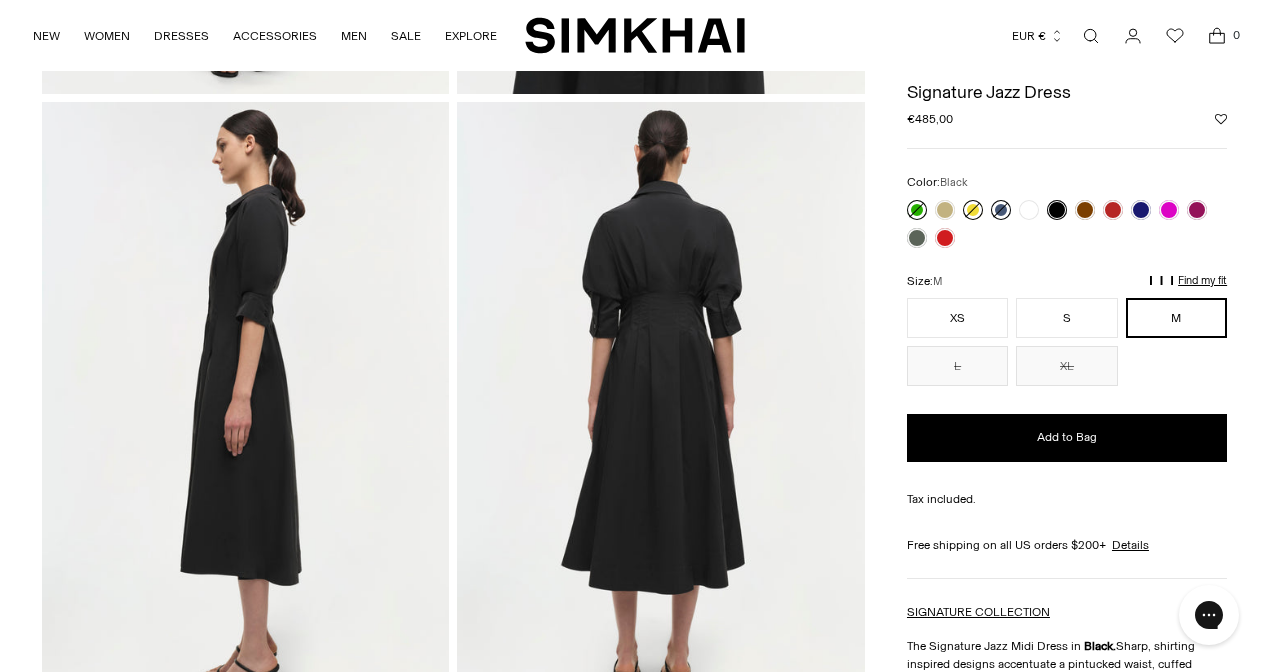 scroll, scrollTop: 624, scrollLeft: 0, axis: vertical 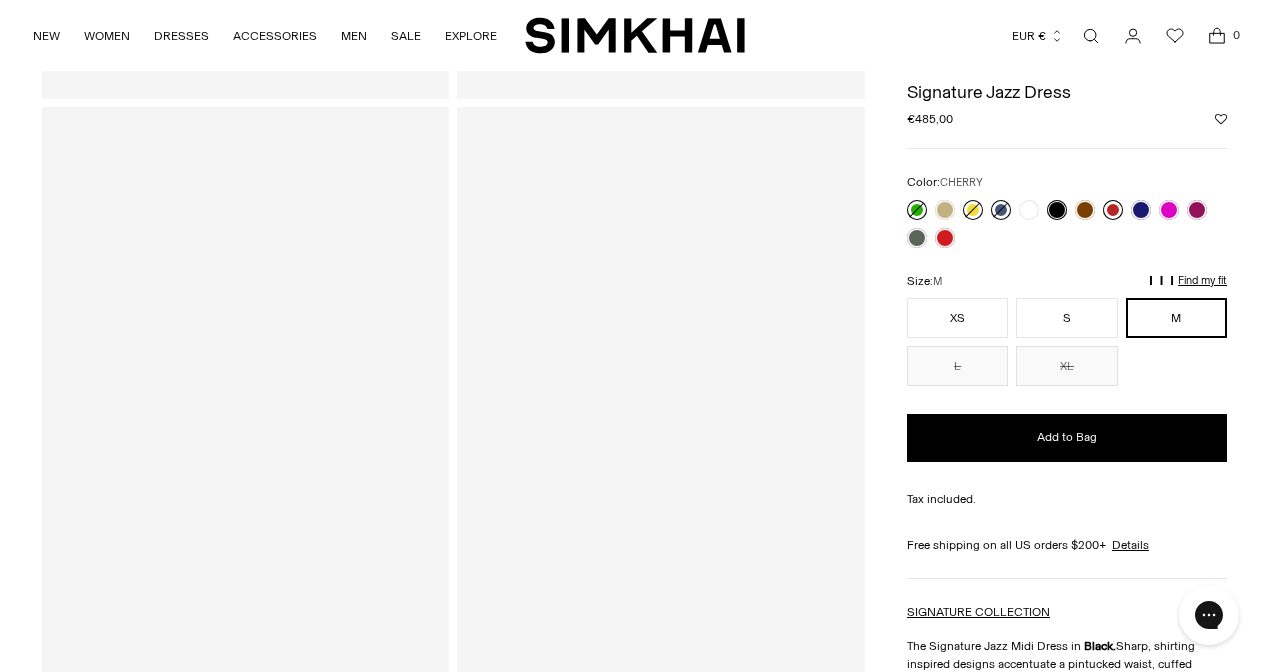click at bounding box center (1113, 210) 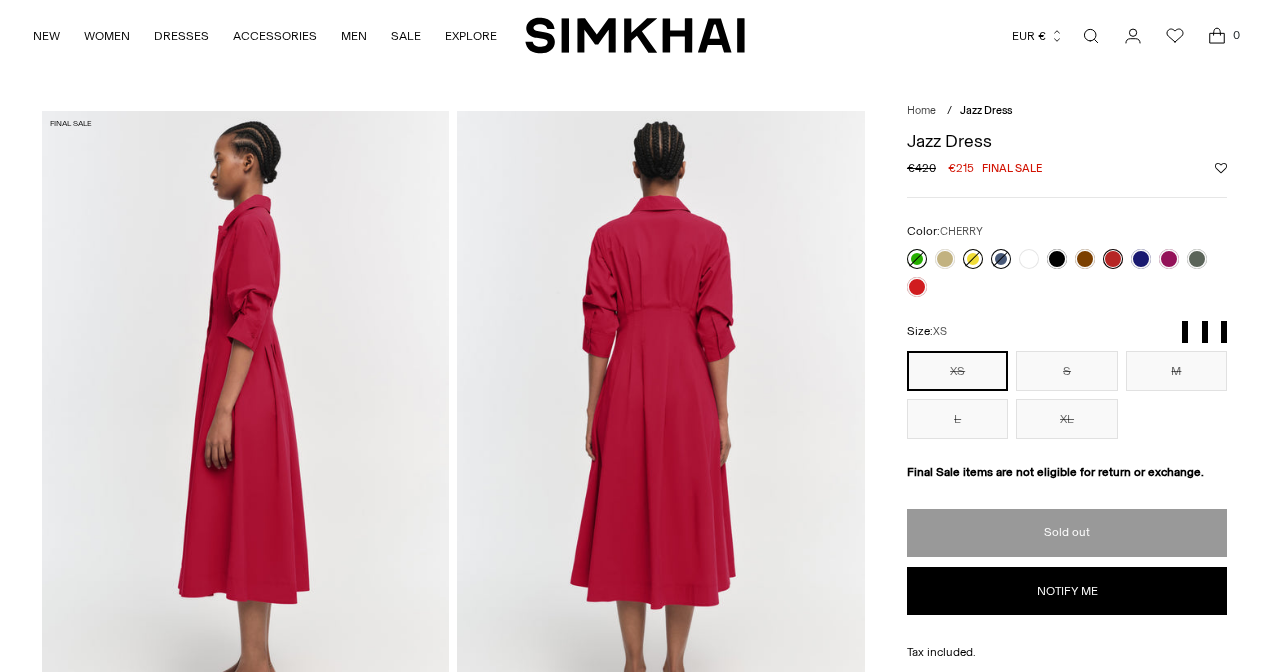scroll, scrollTop: 0, scrollLeft: 0, axis: both 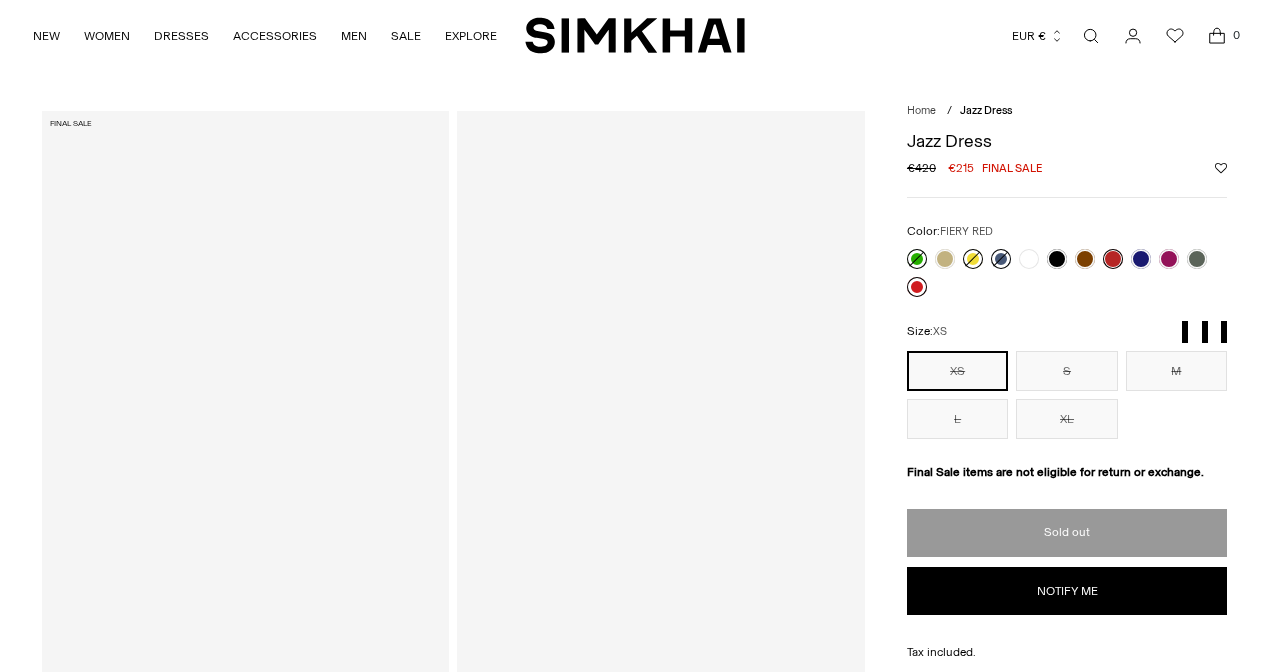 click at bounding box center [917, 287] 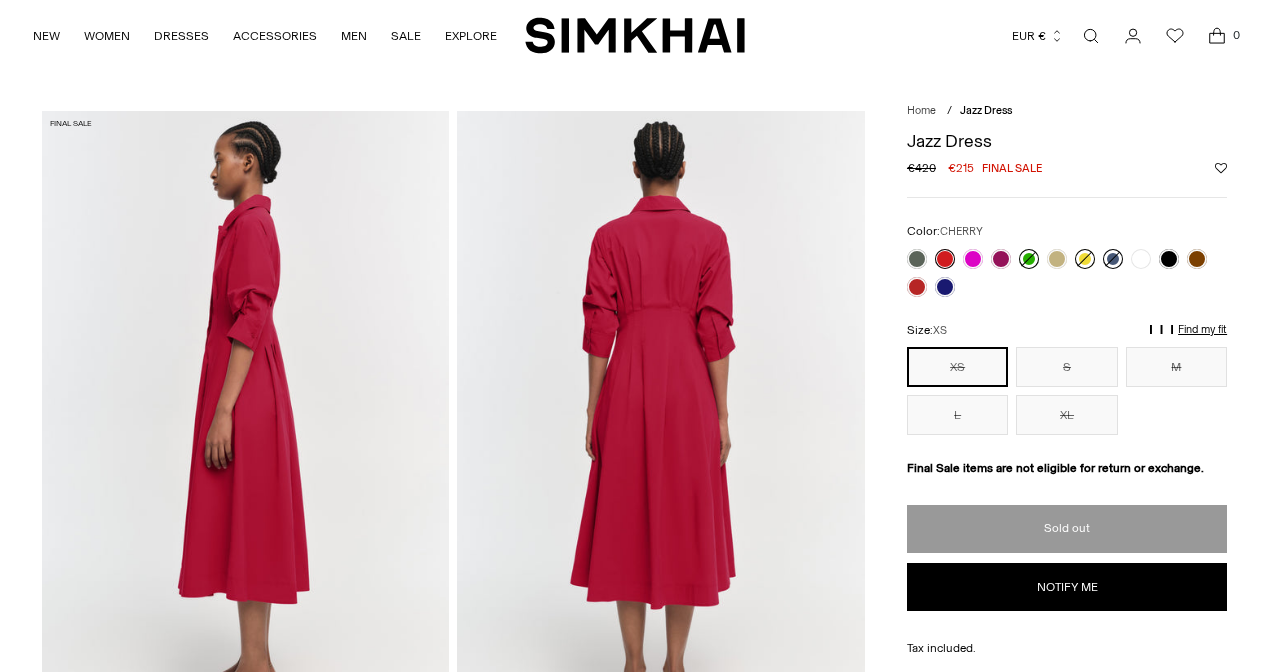 scroll, scrollTop: 0, scrollLeft: 0, axis: both 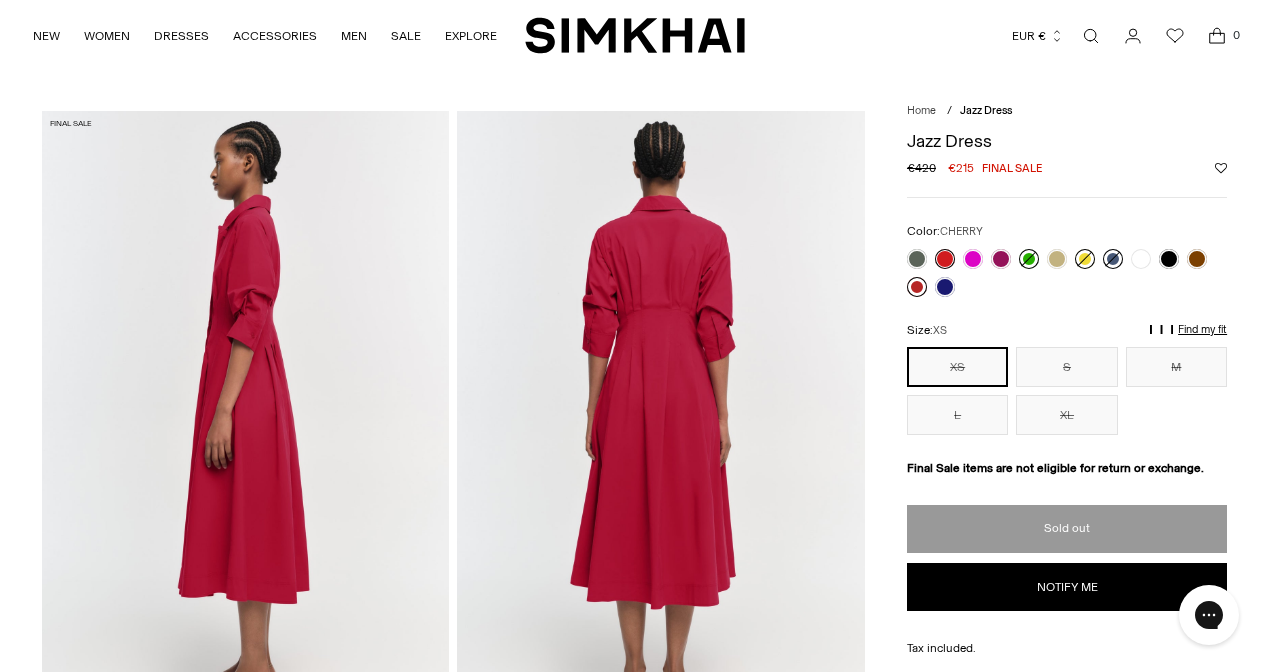 click at bounding box center (917, 287) 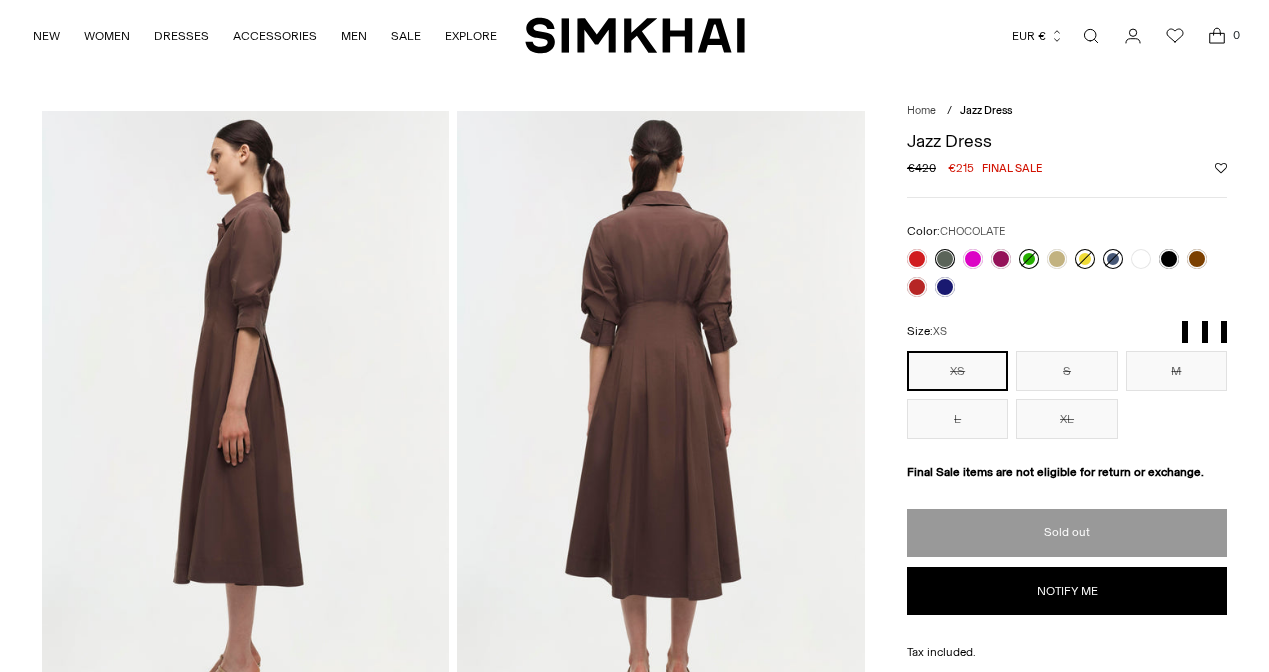 scroll, scrollTop: 0, scrollLeft: 0, axis: both 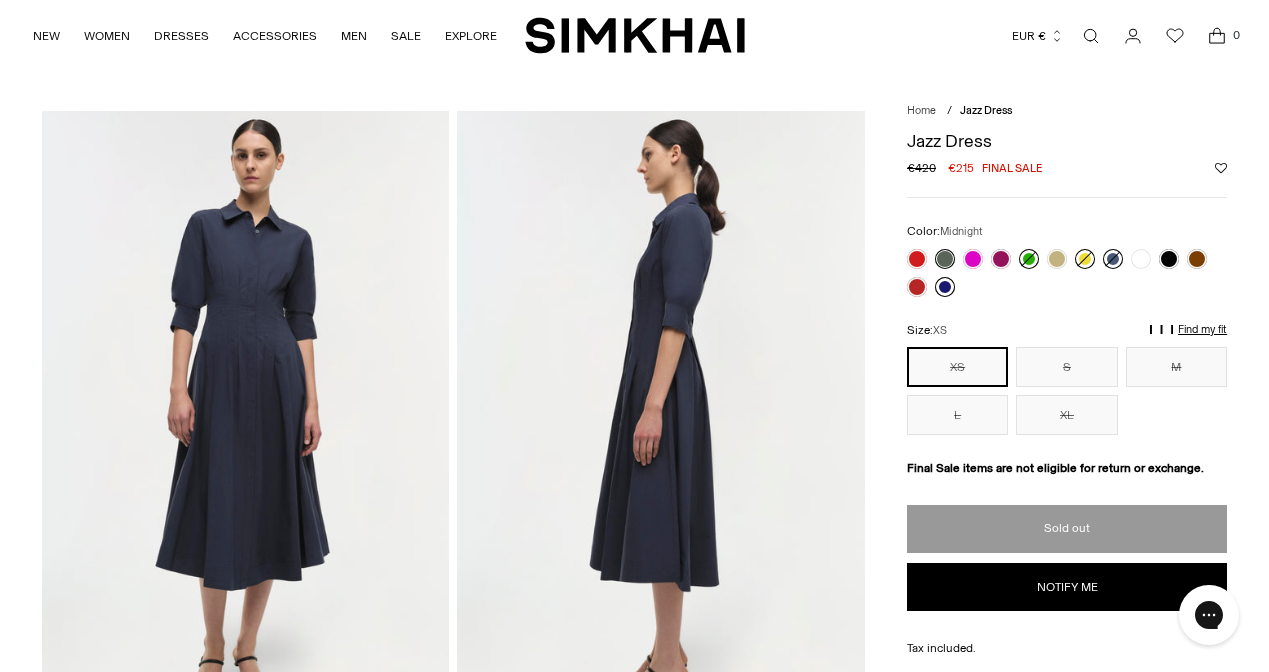 click at bounding box center (945, 287) 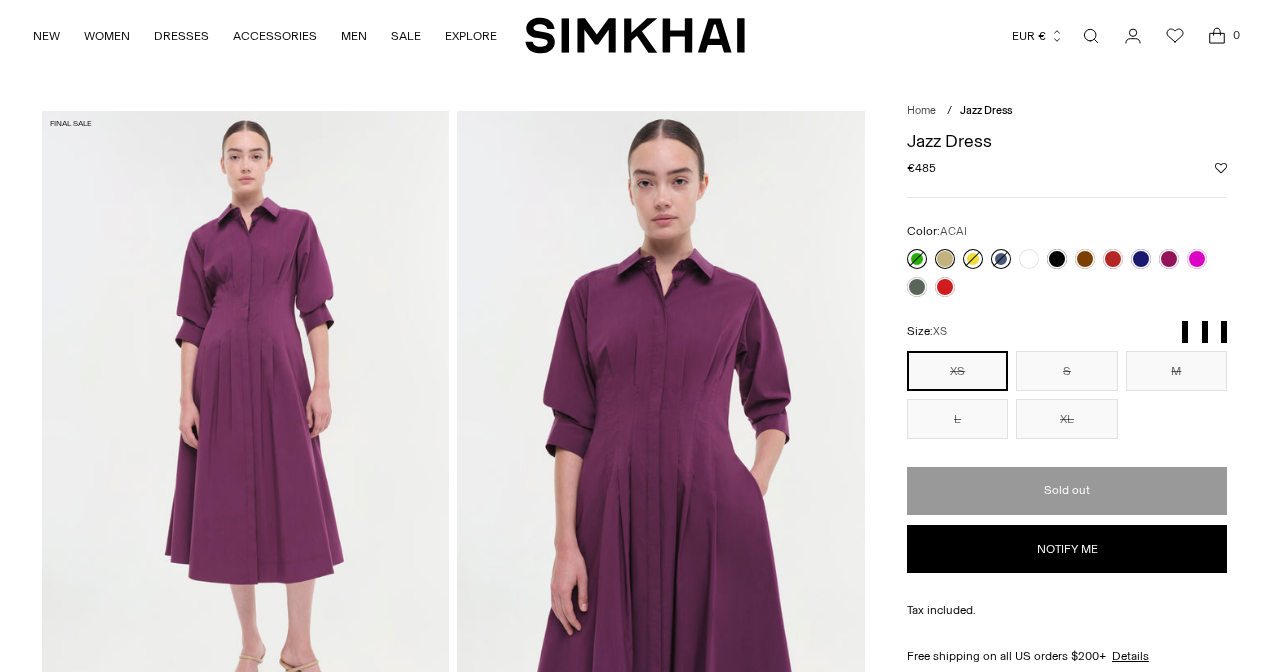 scroll, scrollTop: 0, scrollLeft: 0, axis: both 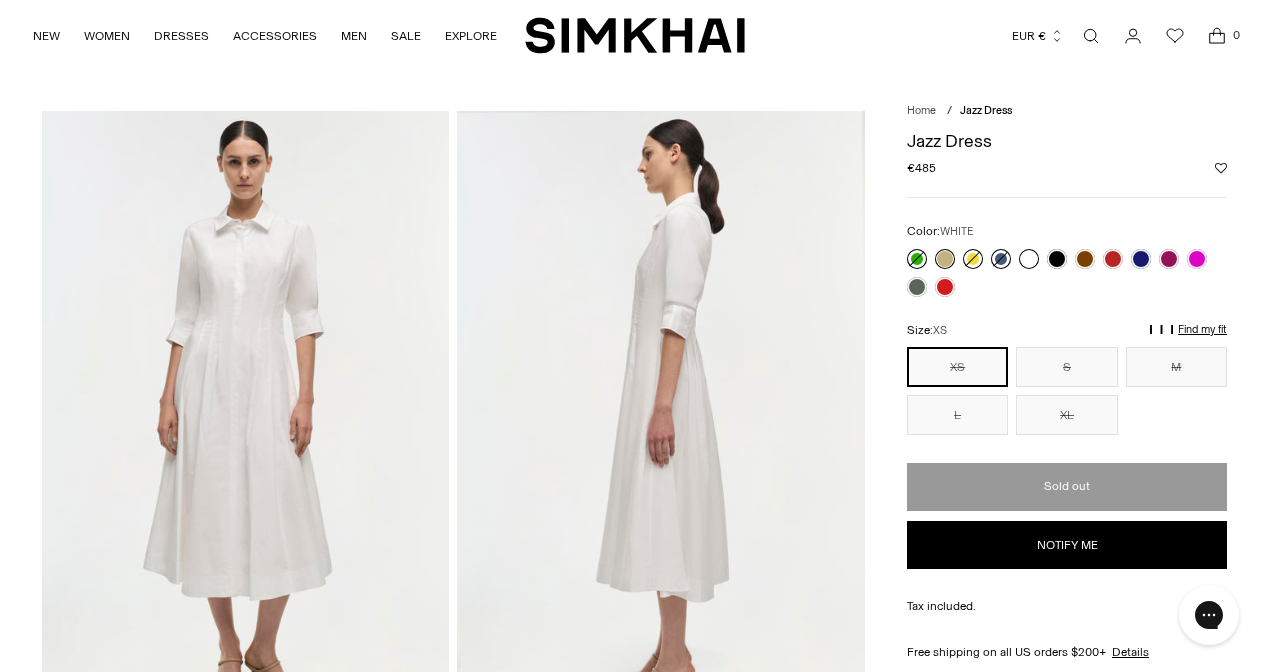 click at bounding box center (1029, 259) 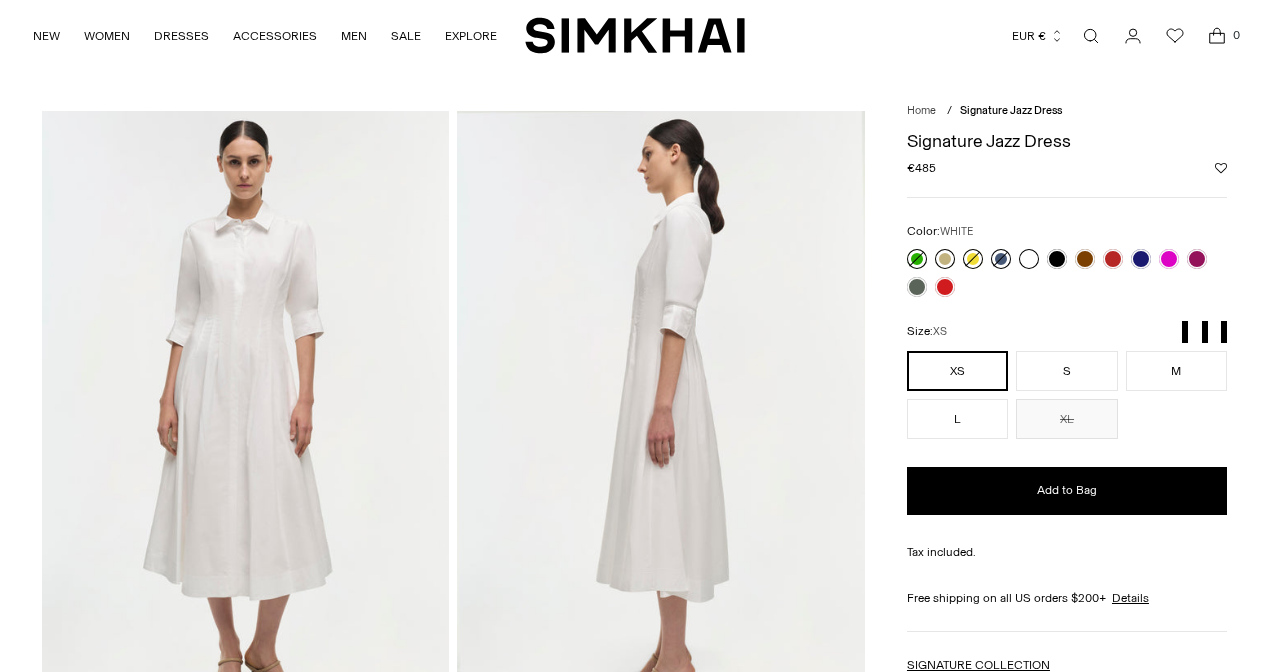 scroll, scrollTop: 0, scrollLeft: 0, axis: both 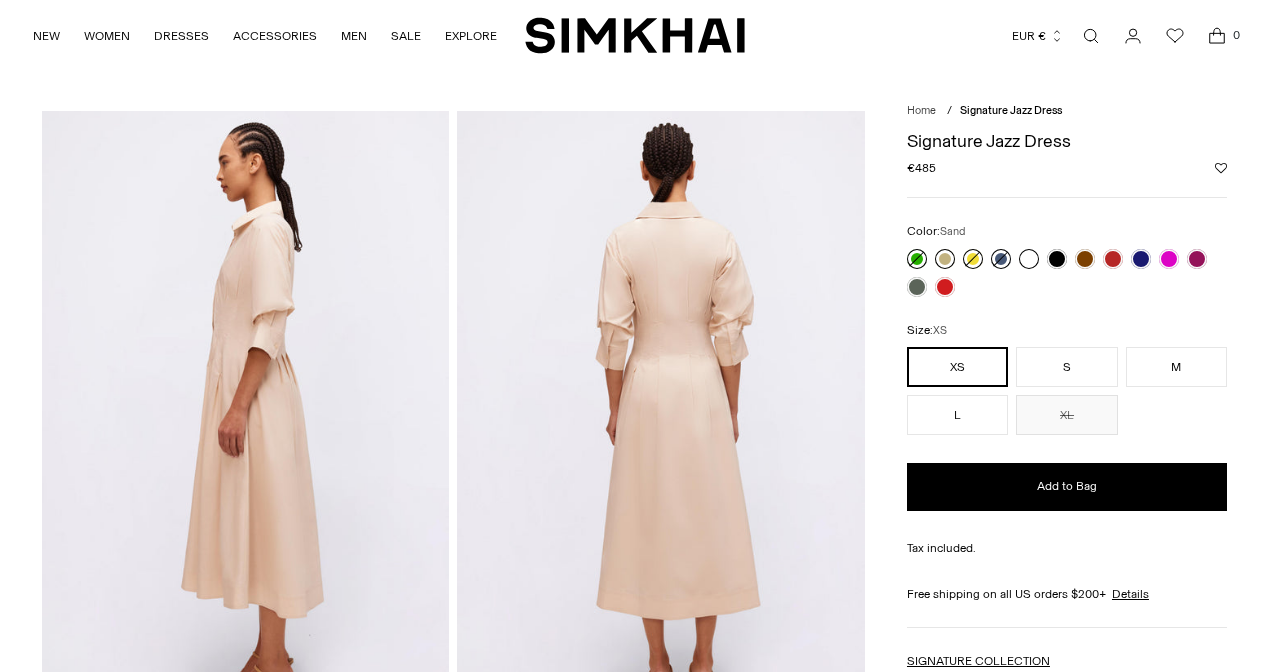click at bounding box center (945, 259) 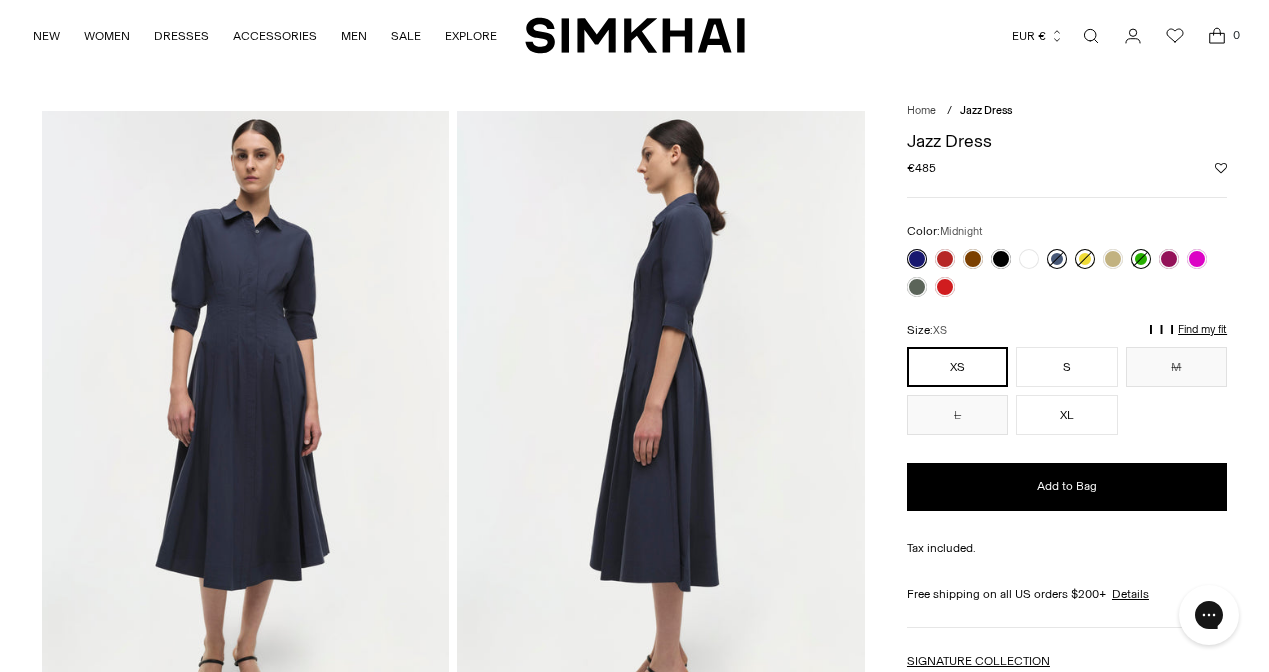 scroll, scrollTop: 0, scrollLeft: 0, axis: both 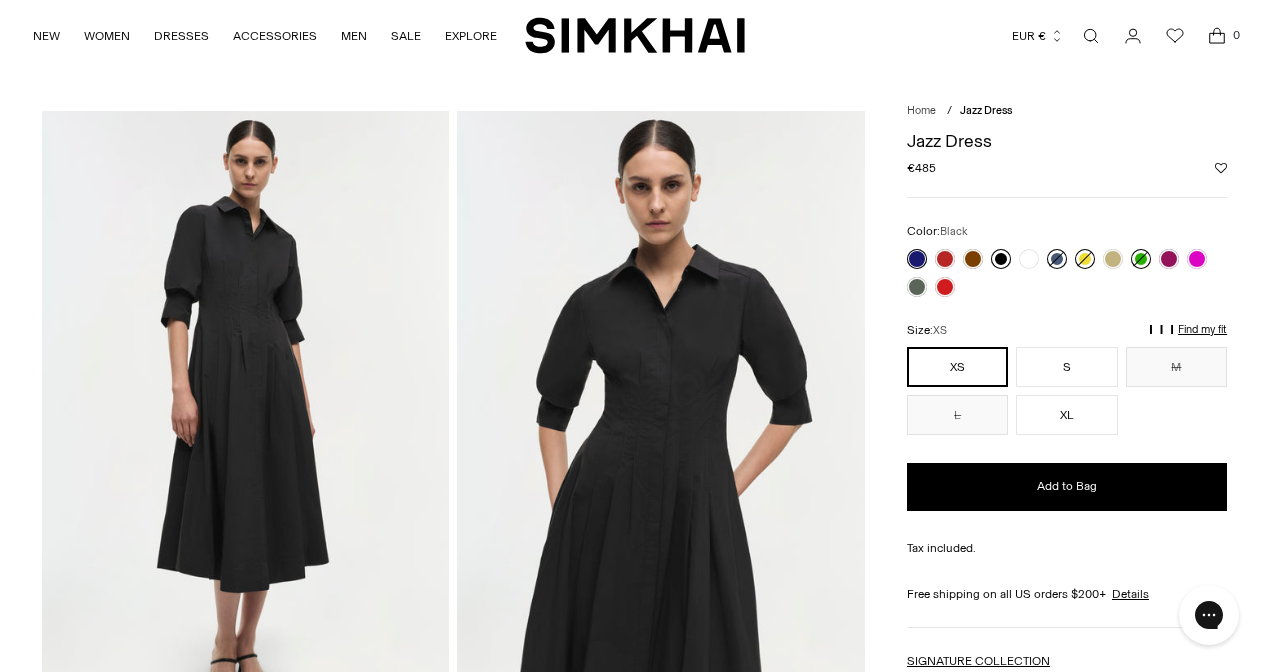 click at bounding box center [1001, 259] 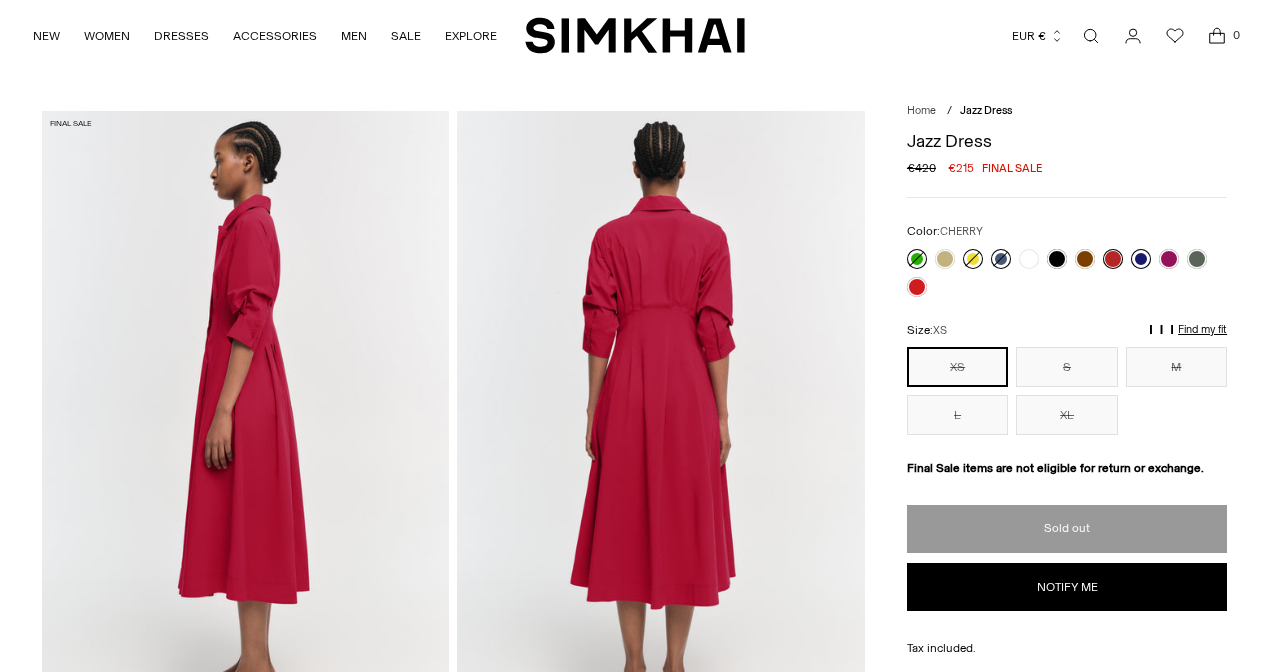click at bounding box center [1141, 259] 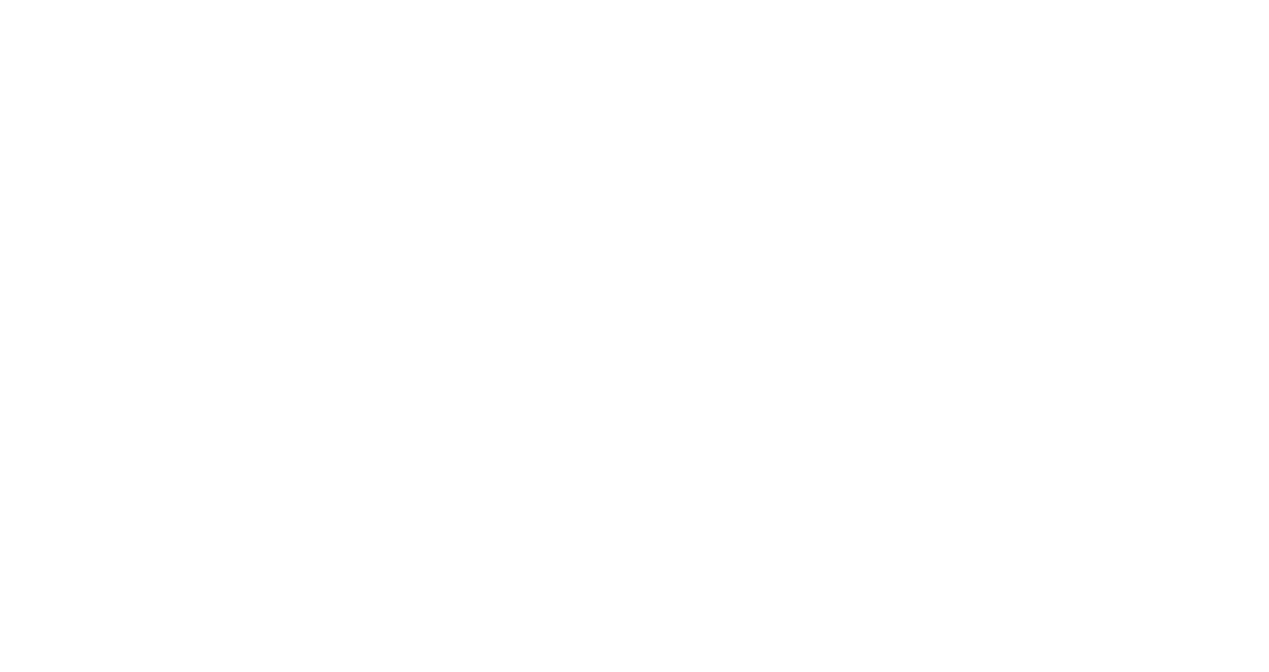 scroll, scrollTop: 0, scrollLeft: 0, axis: both 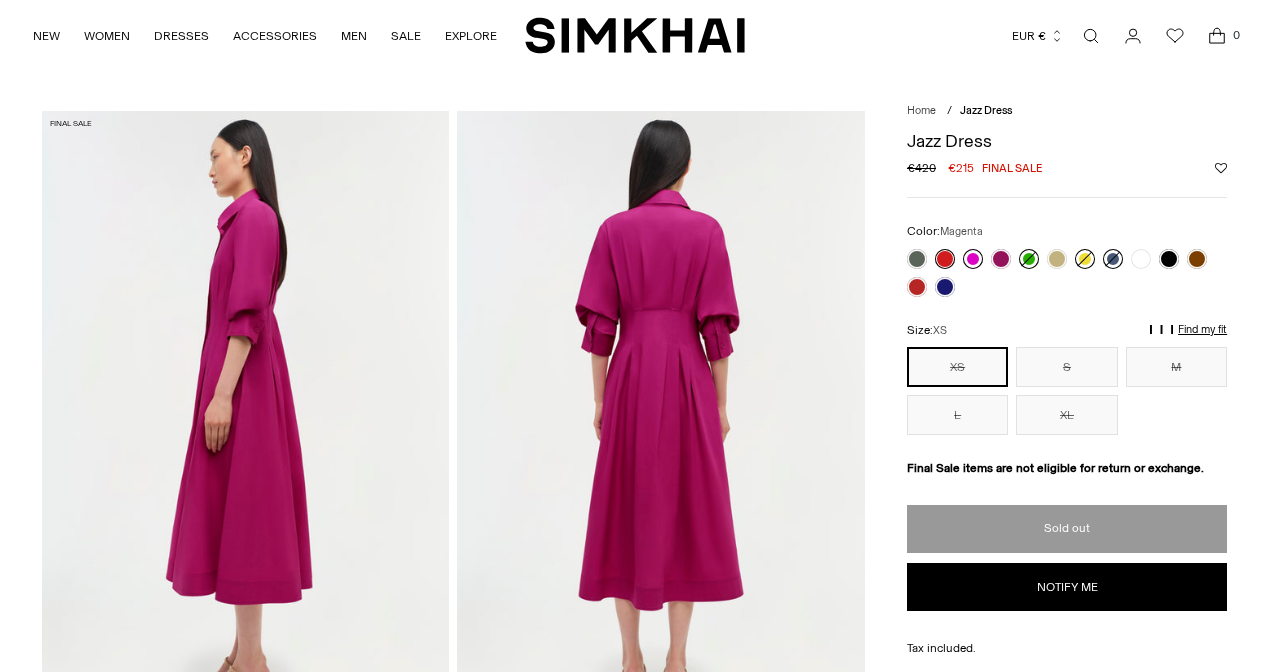 click at bounding box center (973, 259) 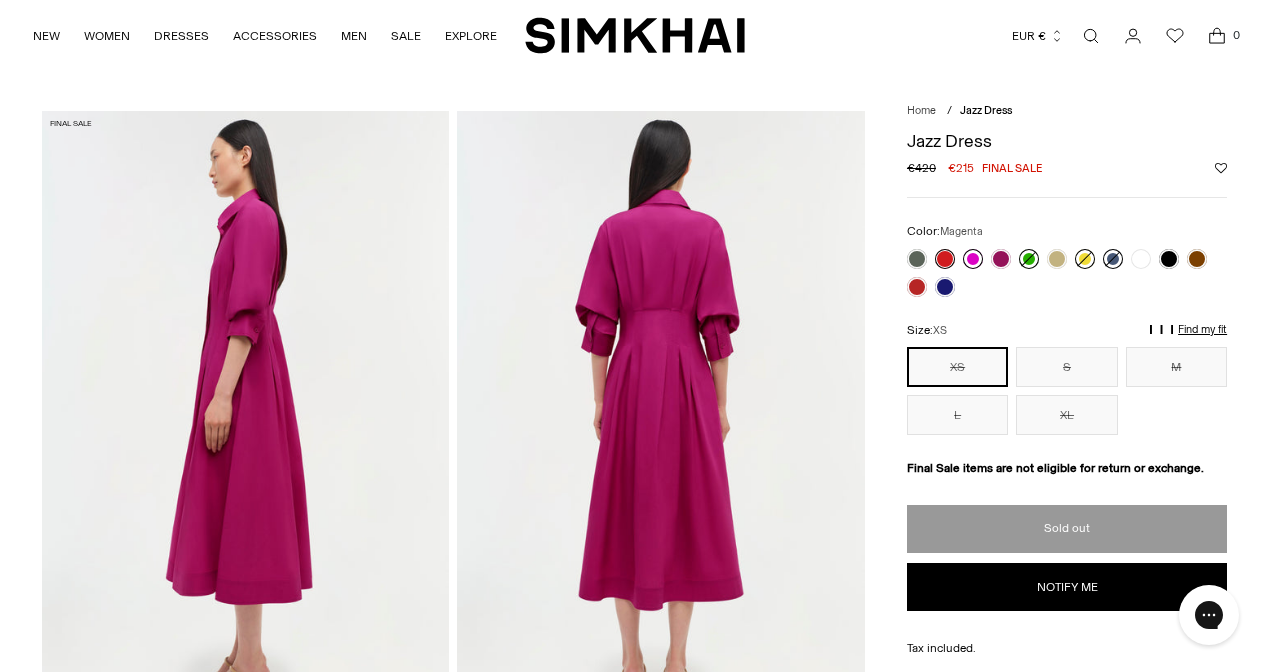 scroll, scrollTop: 0, scrollLeft: 0, axis: both 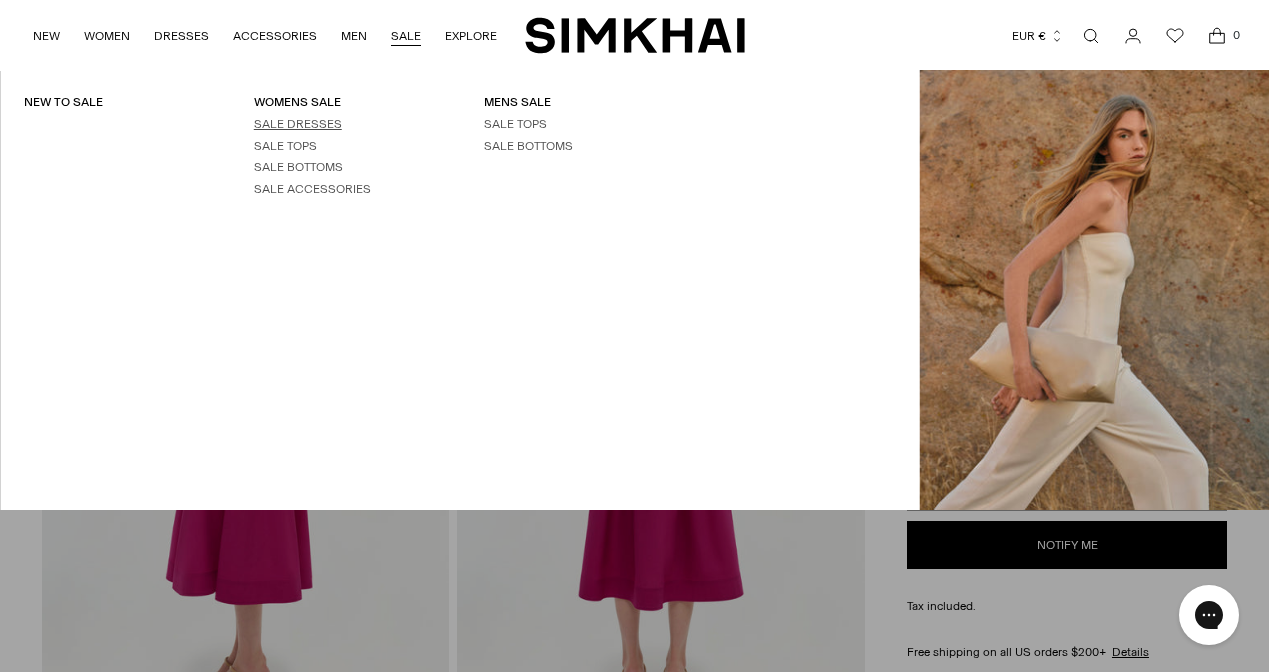 click on "SALE DRESSES" at bounding box center [298, 124] 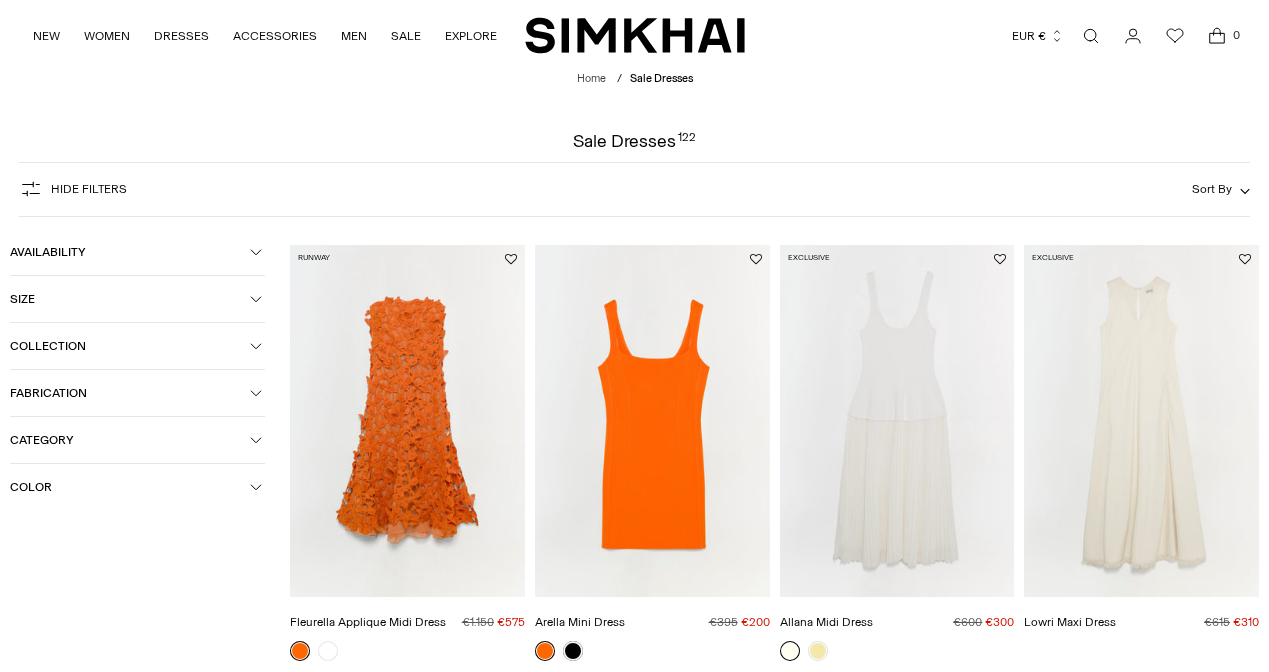 scroll, scrollTop: 0, scrollLeft: 0, axis: both 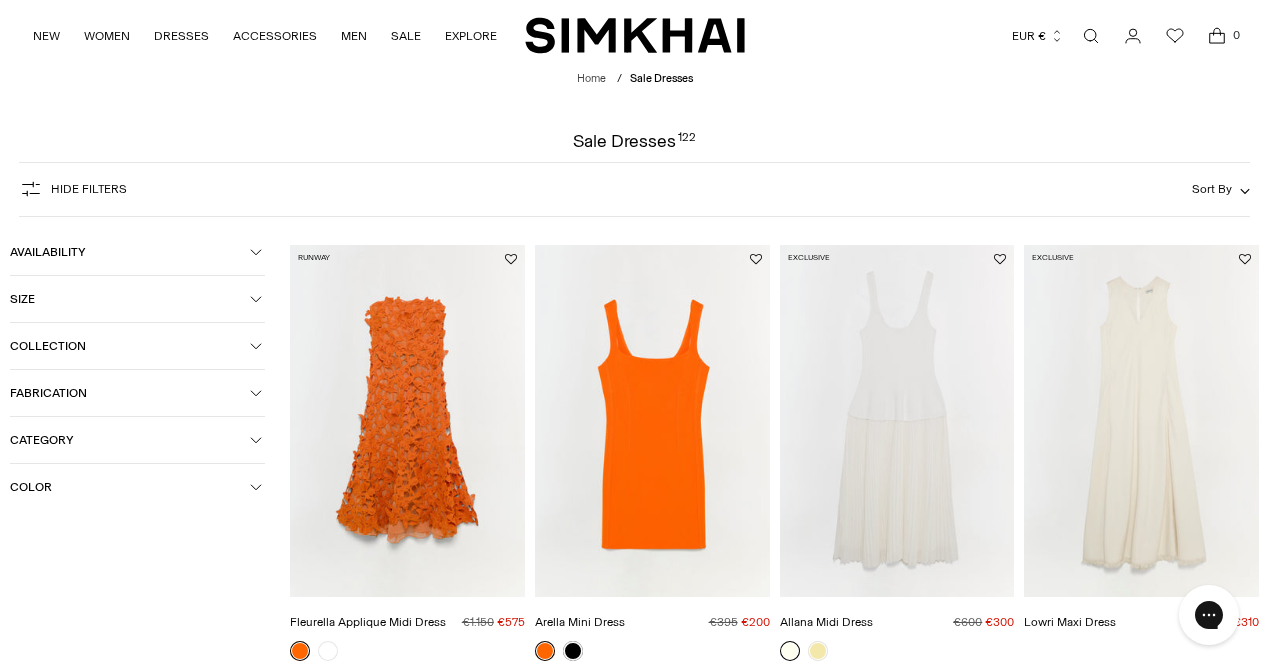 click on "Size" at bounding box center (130, 299) 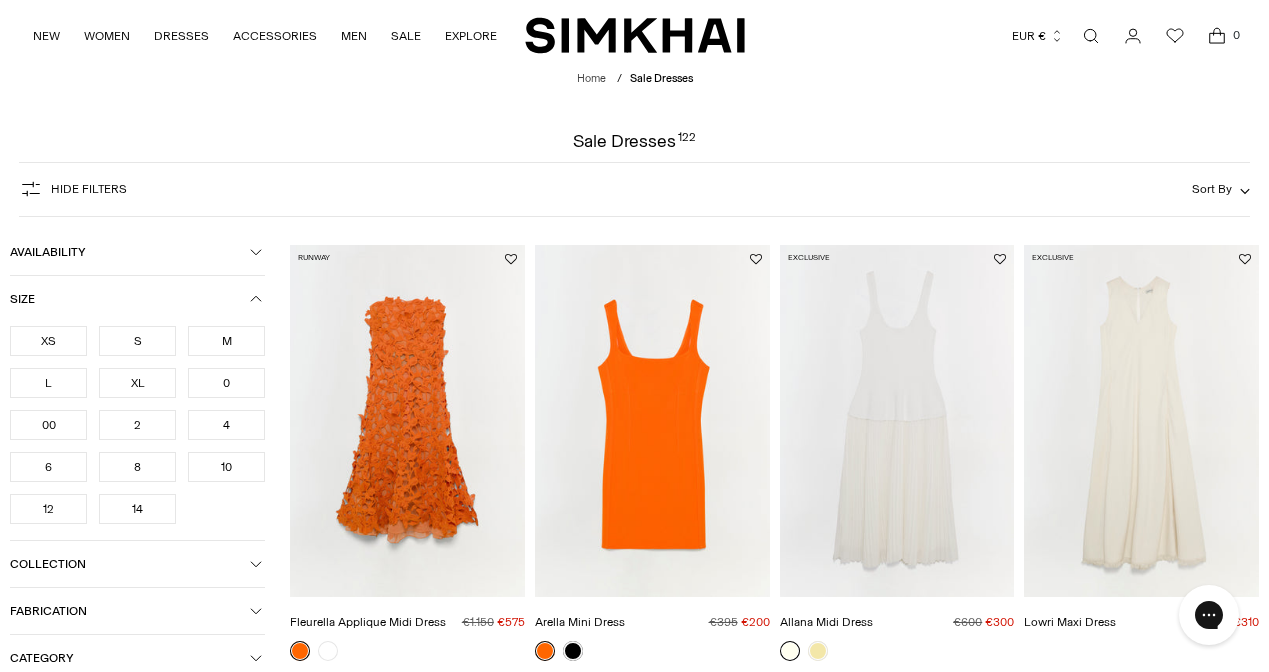 scroll, scrollTop: 0, scrollLeft: 0, axis: both 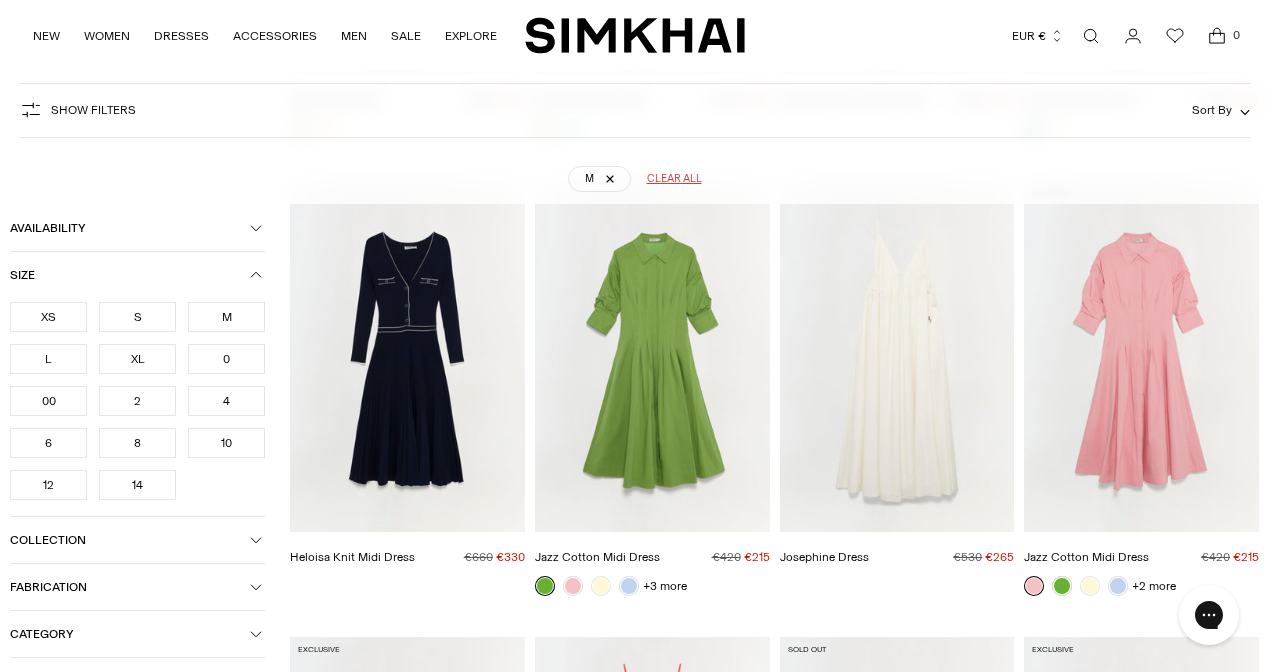 click at bounding box center [0, 0] 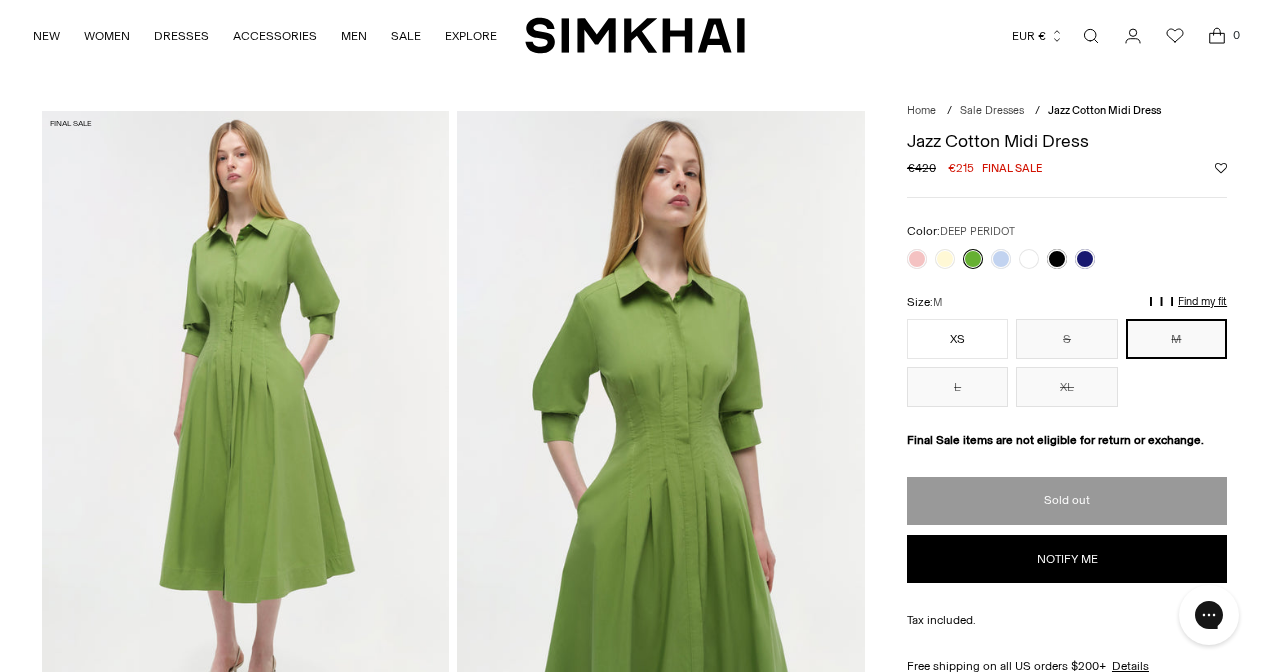 scroll, scrollTop: 0, scrollLeft: 0, axis: both 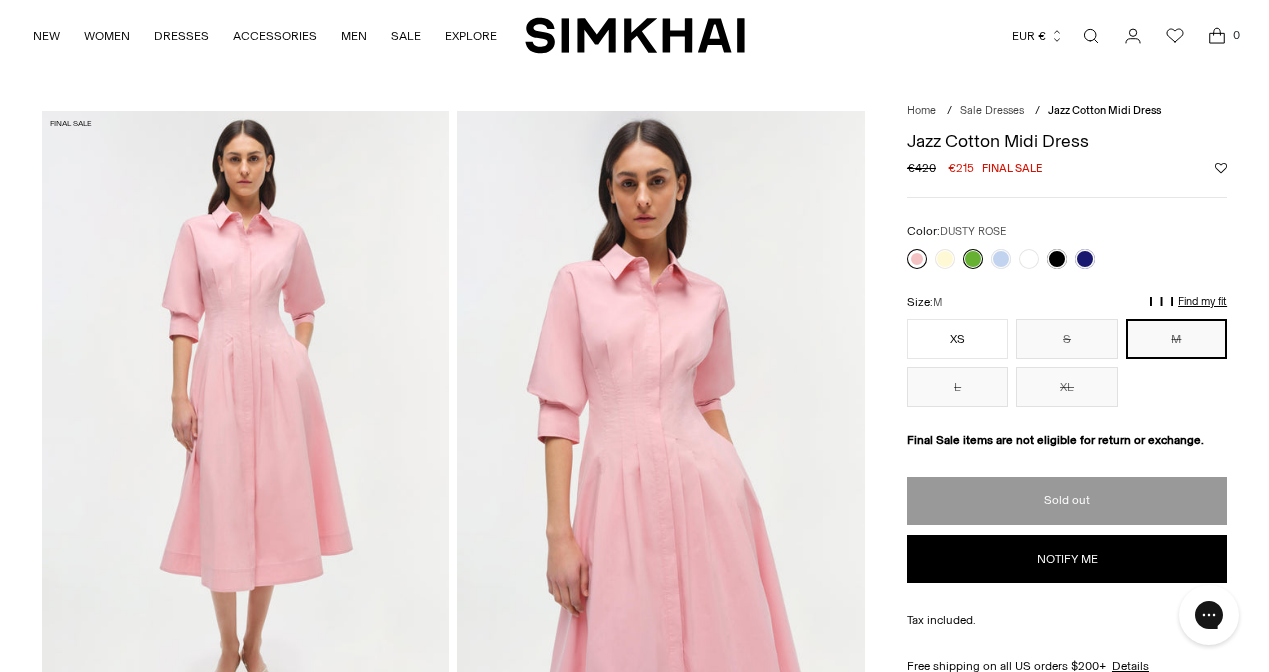 click at bounding box center [917, 259] 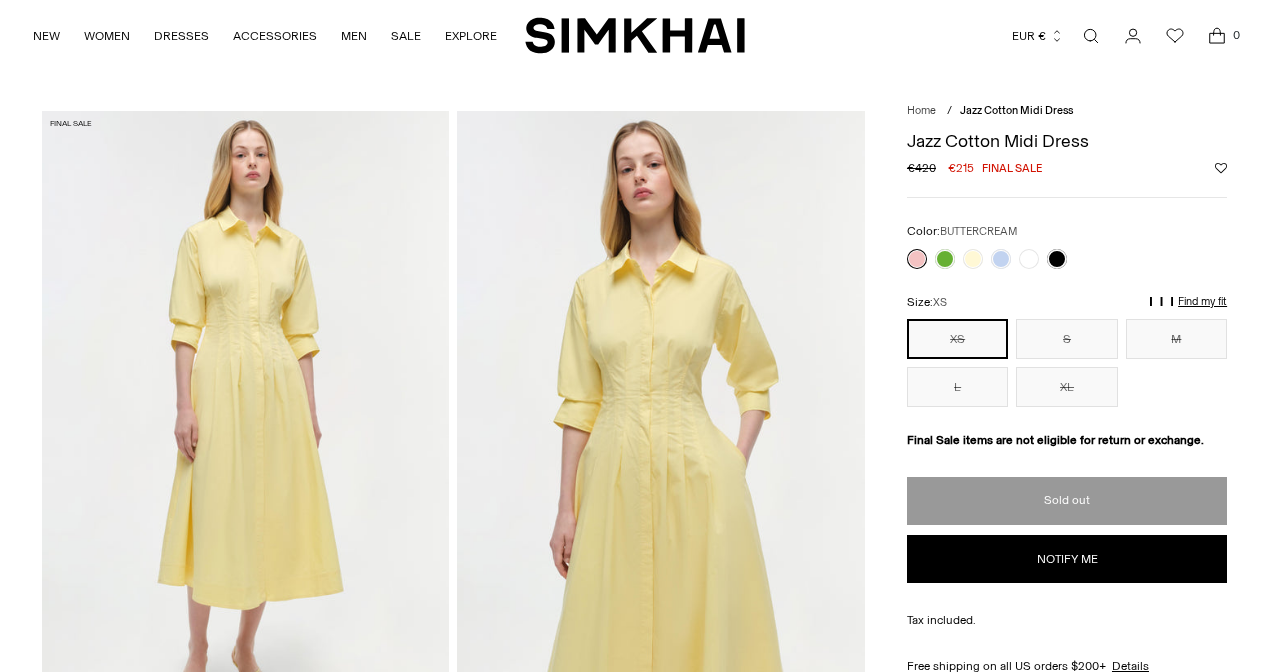 scroll, scrollTop: 0, scrollLeft: 0, axis: both 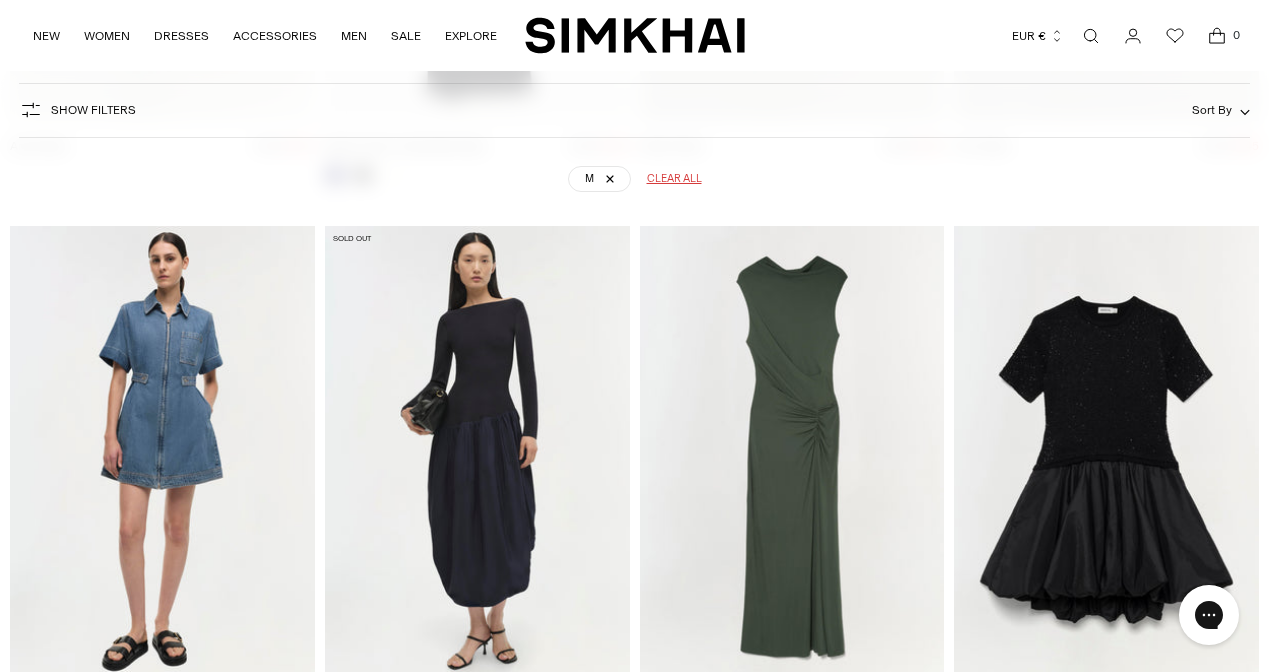 click at bounding box center [0, 0] 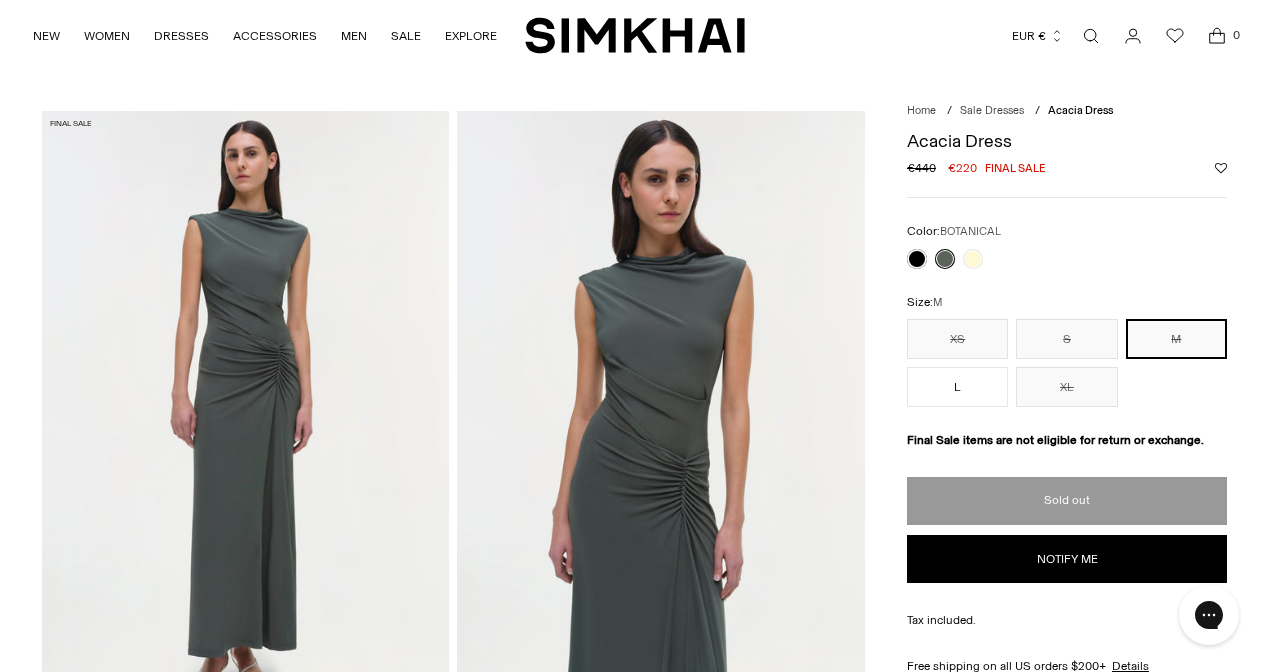 scroll, scrollTop: 0, scrollLeft: 0, axis: both 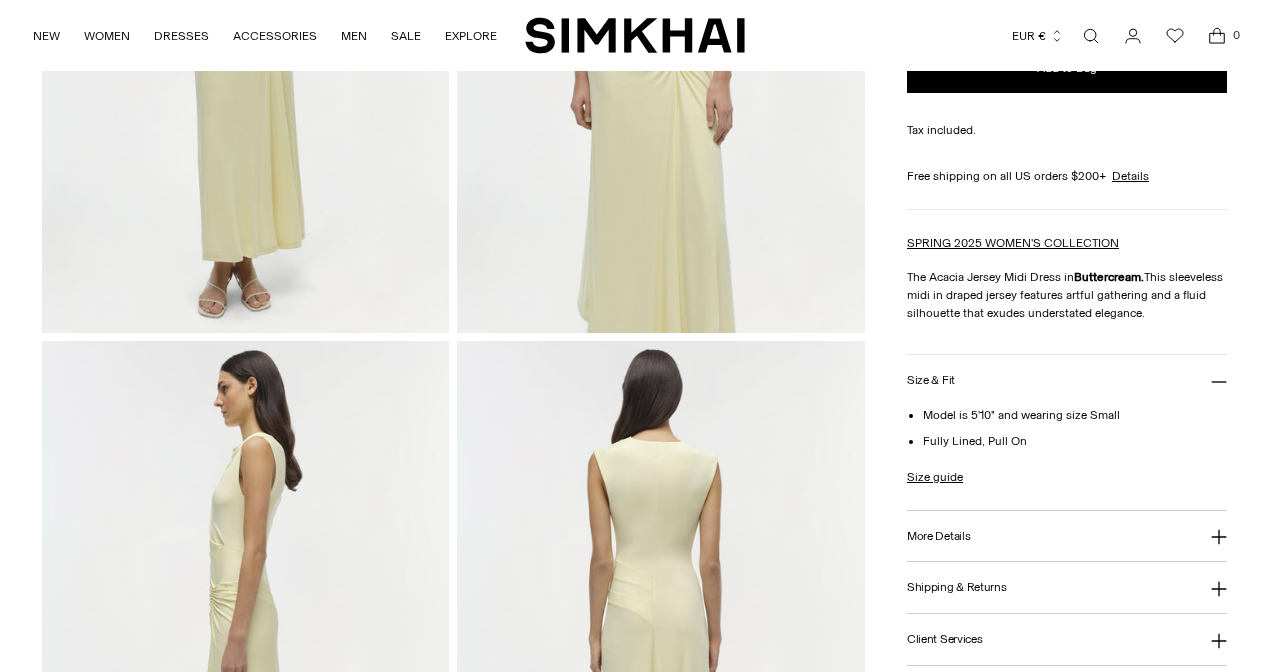 click on "More Details" at bounding box center [938, 536] 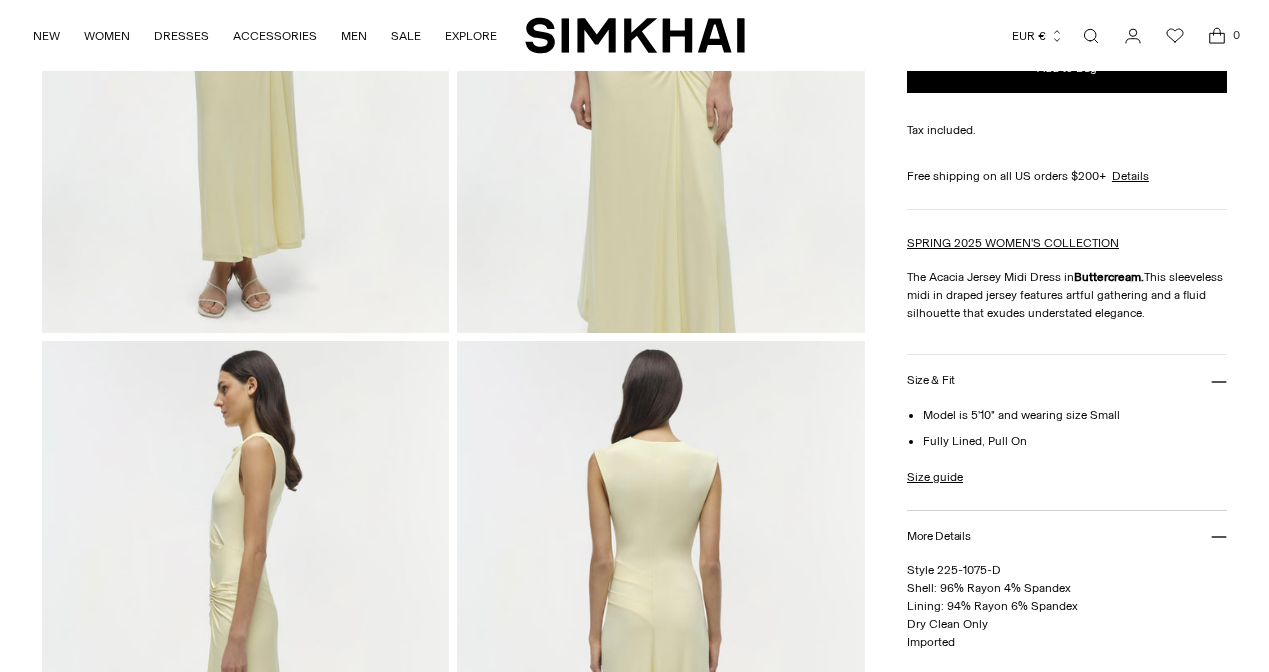 scroll, scrollTop: 390, scrollLeft: 0, axis: vertical 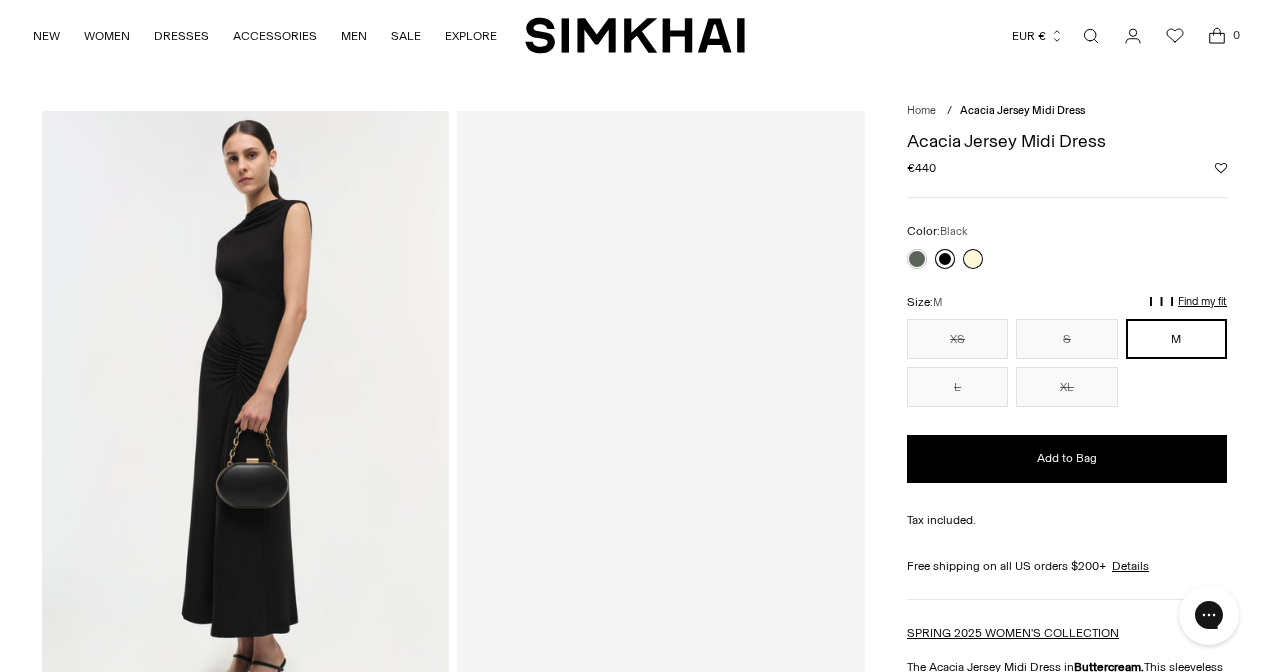 click at bounding box center (945, 259) 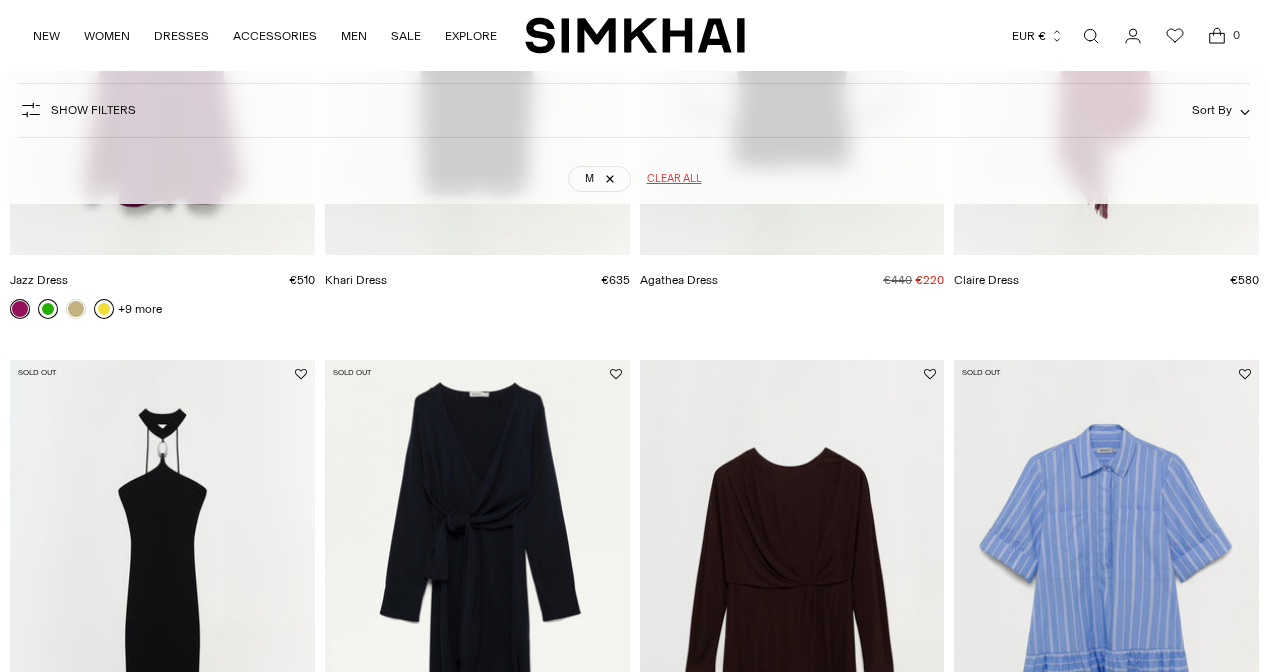 scroll, scrollTop: 4153, scrollLeft: 0, axis: vertical 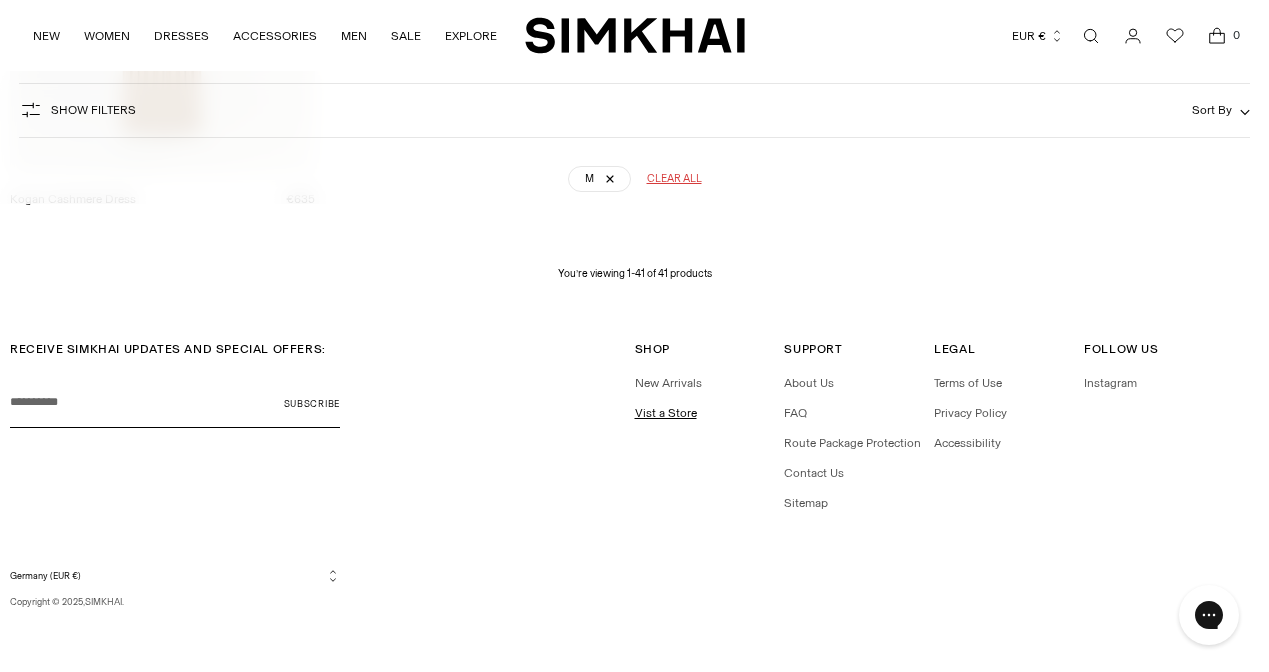 click on "Vist a Store" at bounding box center (666, 413) 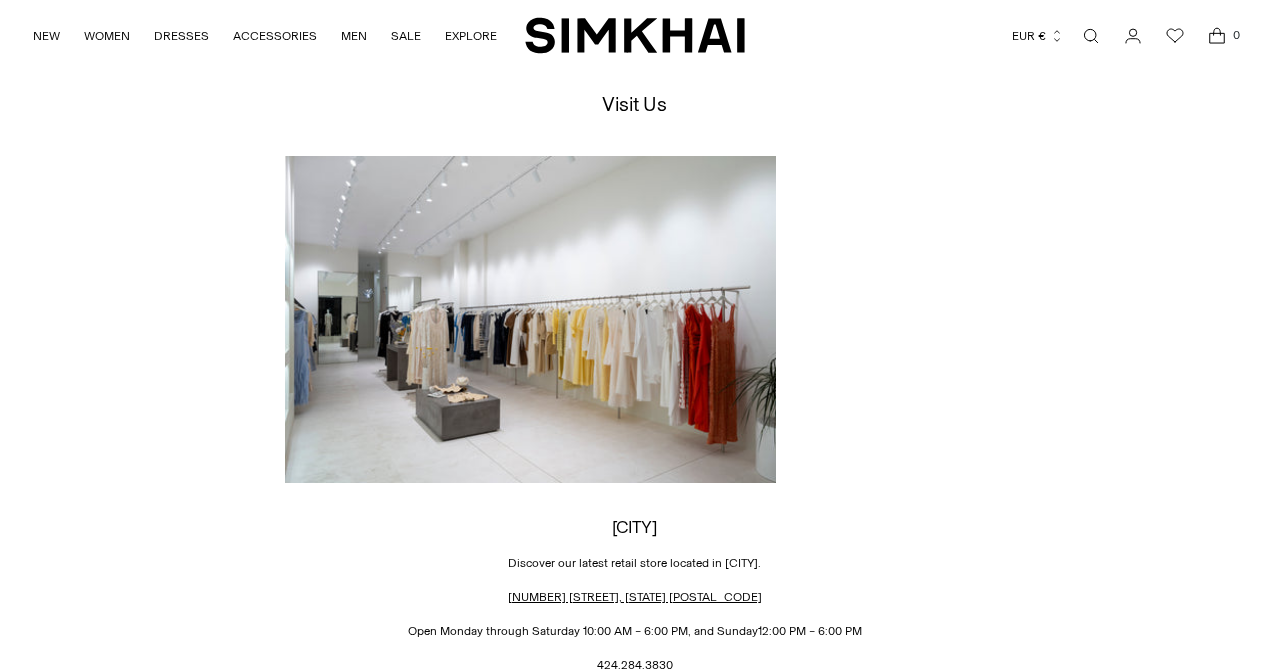 scroll, scrollTop: 66, scrollLeft: 0, axis: vertical 